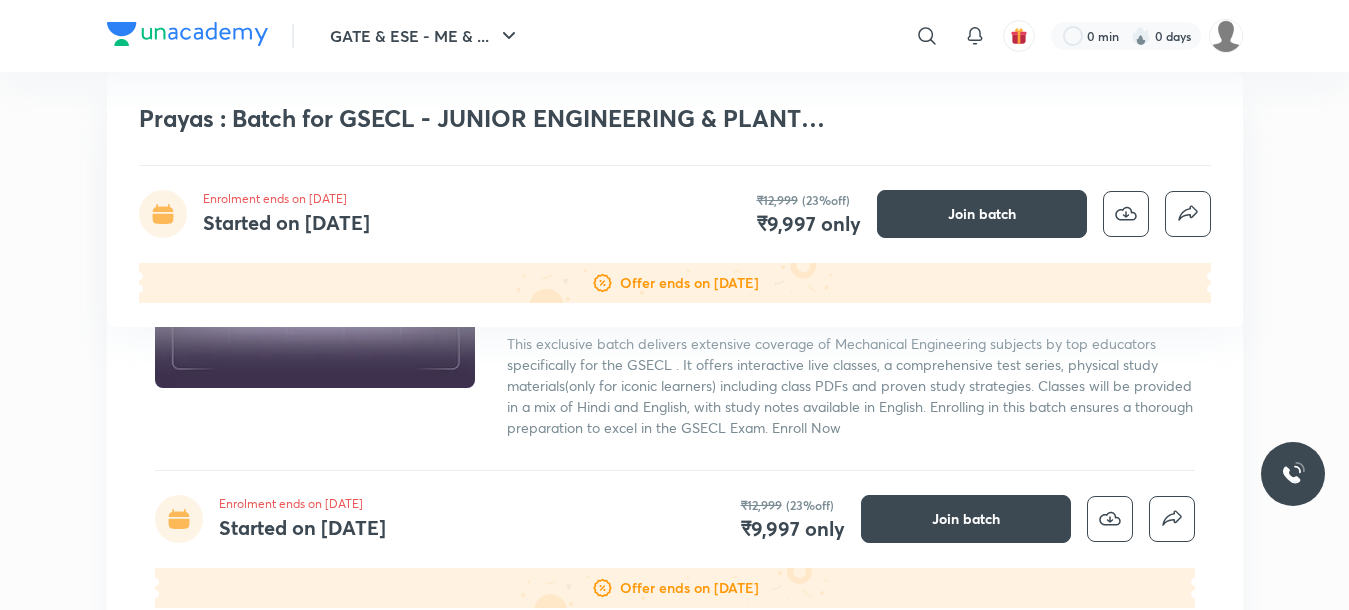 scroll, scrollTop: 1678, scrollLeft: 0, axis: vertical 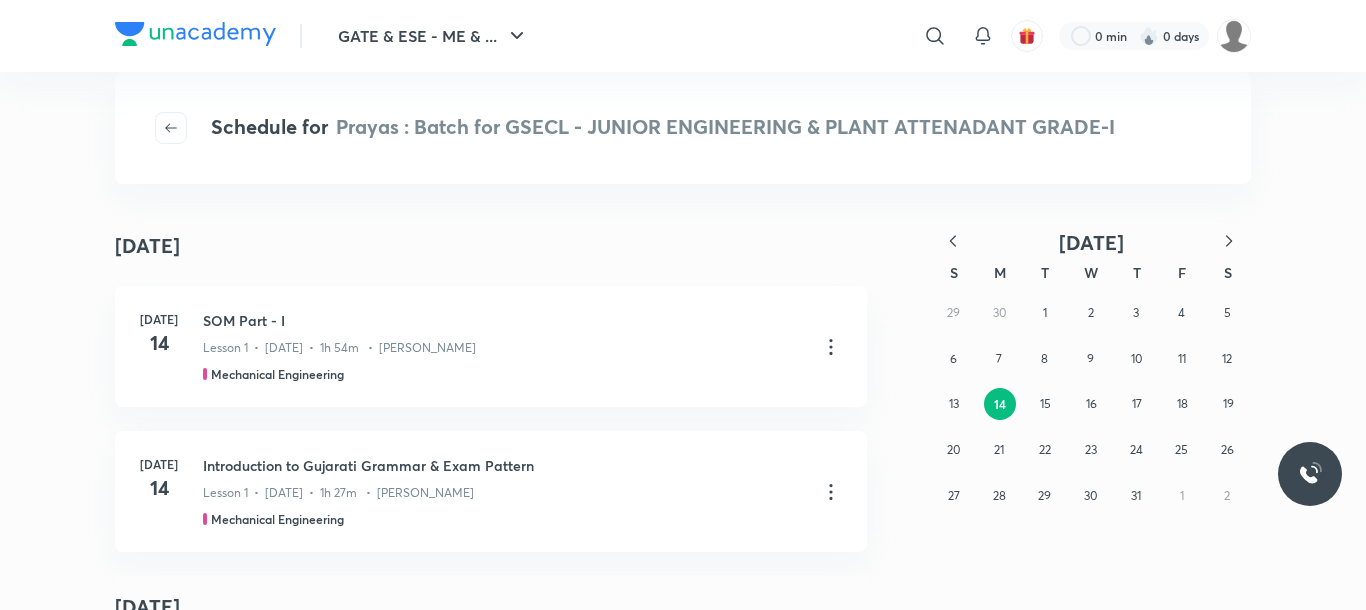 click on "Schedule for Prayas : Batch for GSECL - JUNIOR ENGINEERING & PLANT ATTENADANT GRADE-I [DATE] July [DATE] SOM Part - I Lesson 1  •  [DATE]  •  1h 54m   •  [PERSON_NAME] Mechanical Engineering [DATE] Introduction to Gujarati Grammar & Exam Pattern Lesson 1  •  [DATE]  •  1h 27m   •  [PERSON_NAME] Mechanical Engineering July [DATE] SOM Part - II Lesson 2  •  11:45 AM   •  [PERSON_NAME] Mechanical Engineering [DATE] Nouns, Pronouns, and Gender Rules (નામ, સર્વનામ અને લિંગનું જ્ઞાન) Lesson 2  •  3:00 PM   •  [PERSON_NAME] Mechanical Engineering July [DATE] SOM Part - III Lesson 3  •  11:45 AM   •  [PERSON_NAME] Mechanical Engineering [DATE] Tenses and Sentence Structure (કાળ અને વાક્ય બંધારણ) Lesson 3  •  3:00 PM   •  [PERSON_NAME] Mechanical Engineering July [DATE] SOM Part - IV Lesson 4  •  11:45 AM   •  [PERSON_NAME] [DATE] [DATE]" at bounding box center [683, 341] 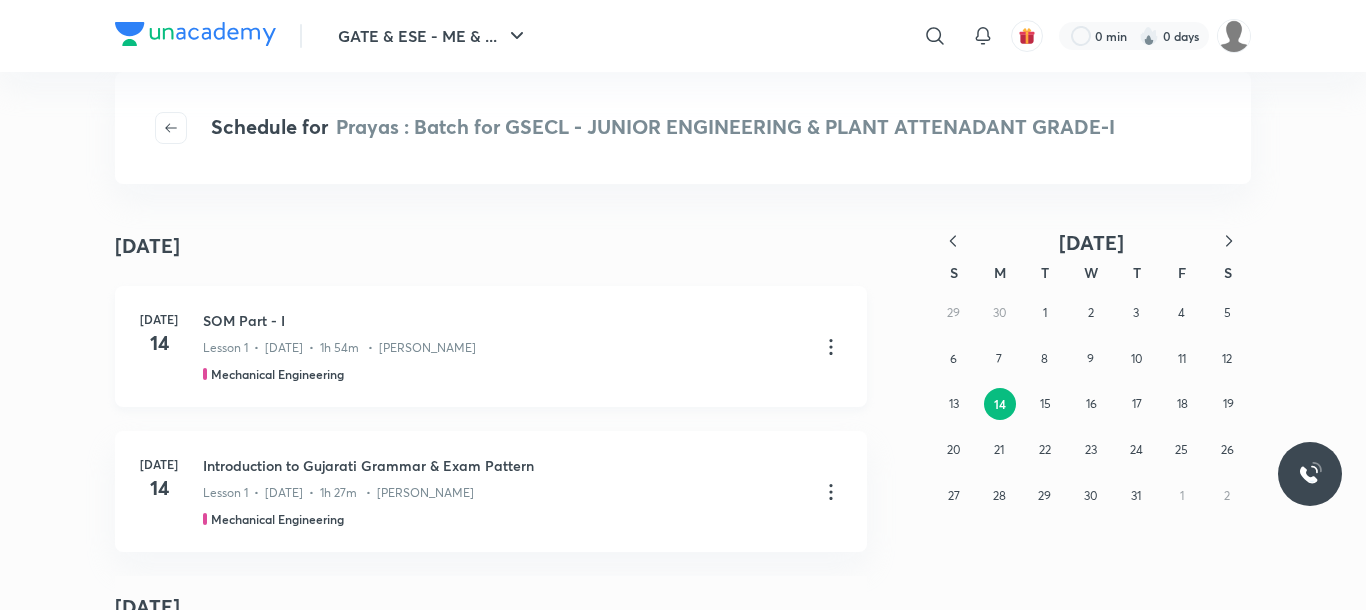 click on "Lesson 1  •  [DATE]  •  1h 54m   •  [PERSON_NAME]" at bounding box center (503, 344) 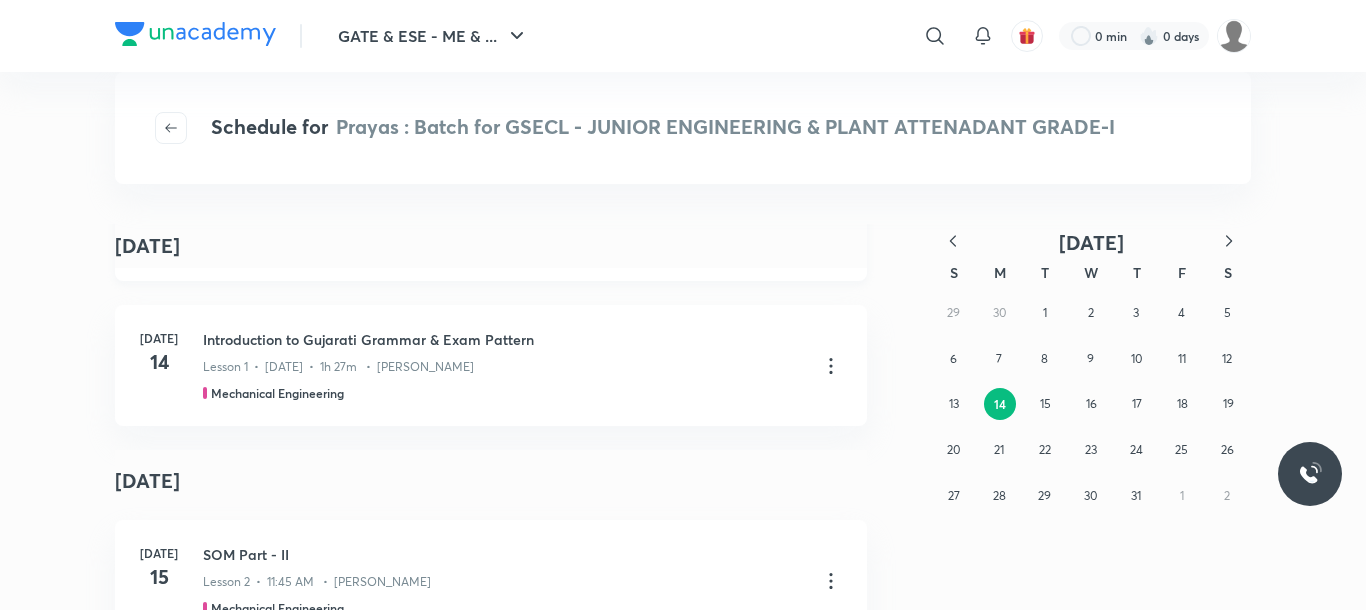 scroll, scrollTop: 0, scrollLeft: 0, axis: both 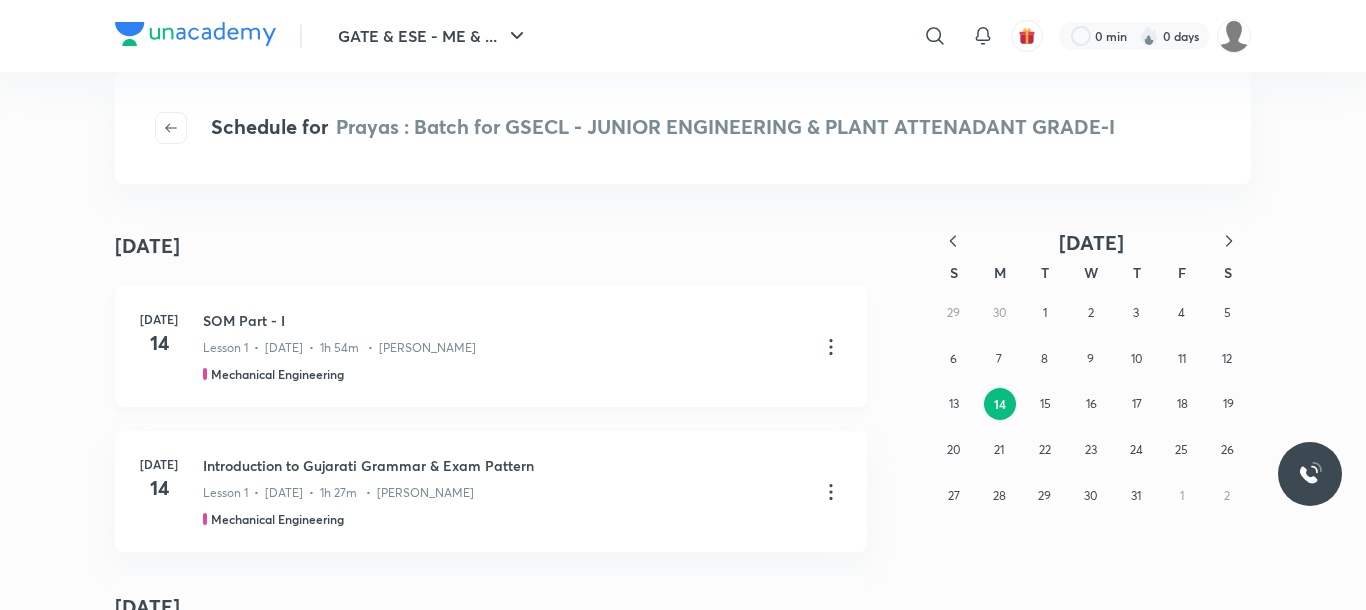 click on "Lesson 1  •  [DATE]  •  1h 54m   •  [PERSON_NAME]" at bounding box center (503, 344) 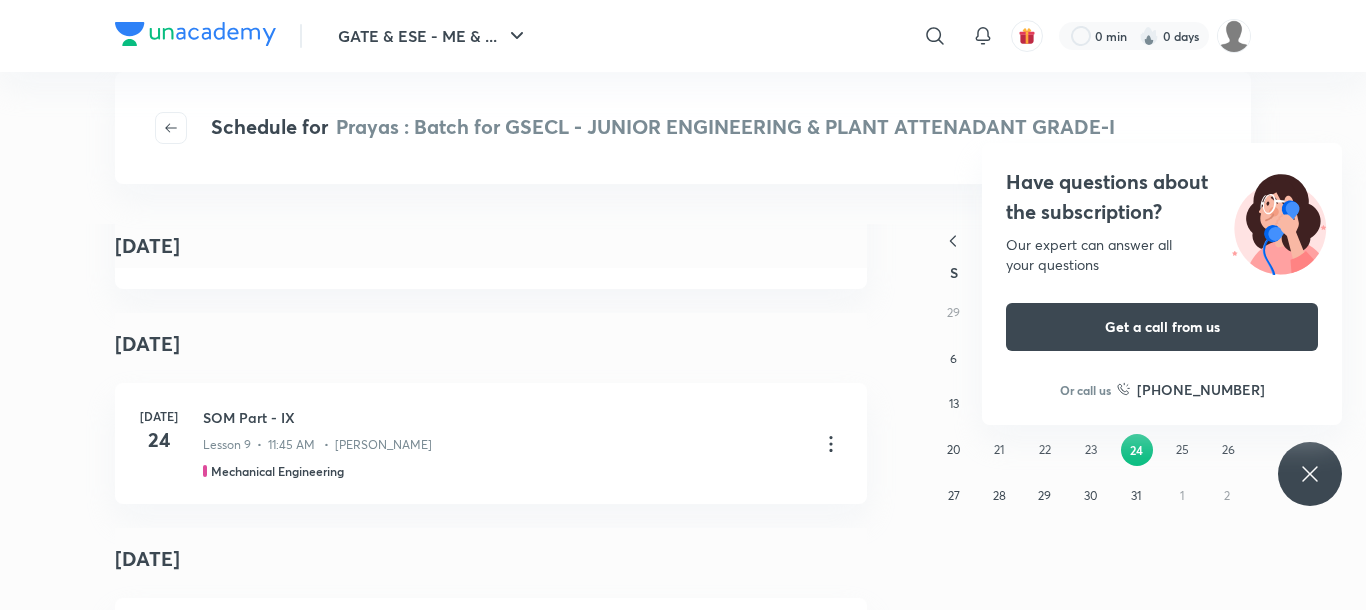 scroll, scrollTop: 3363, scrollLeft: 0, axis: vertical 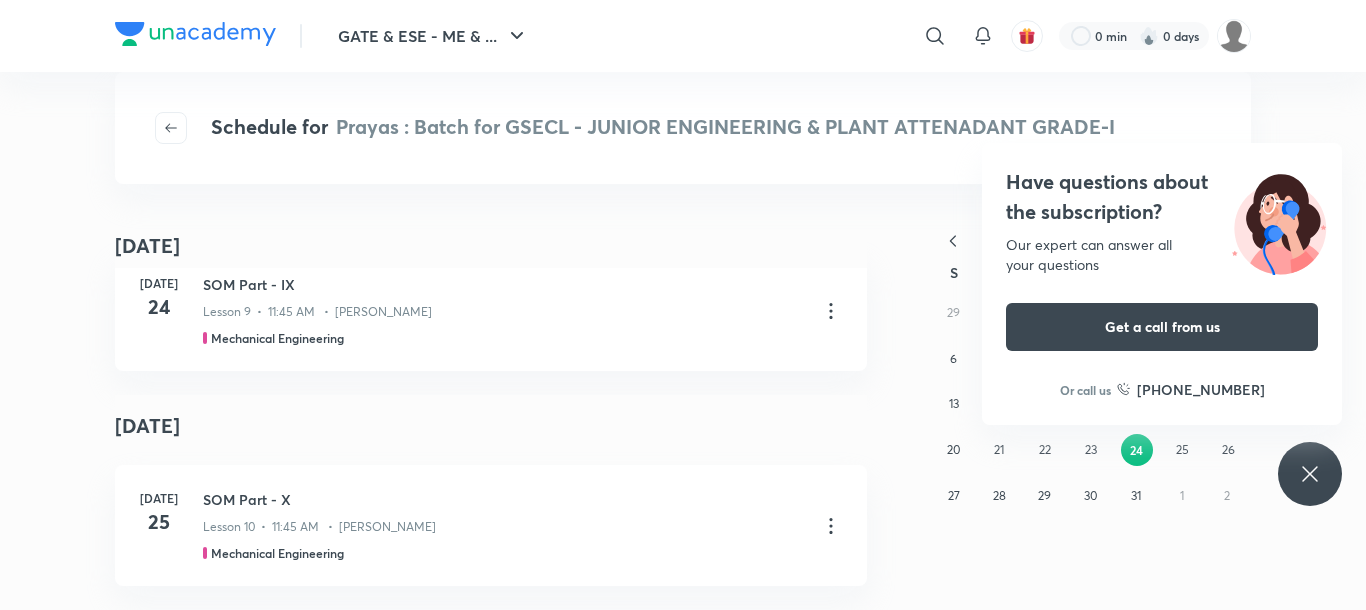 click 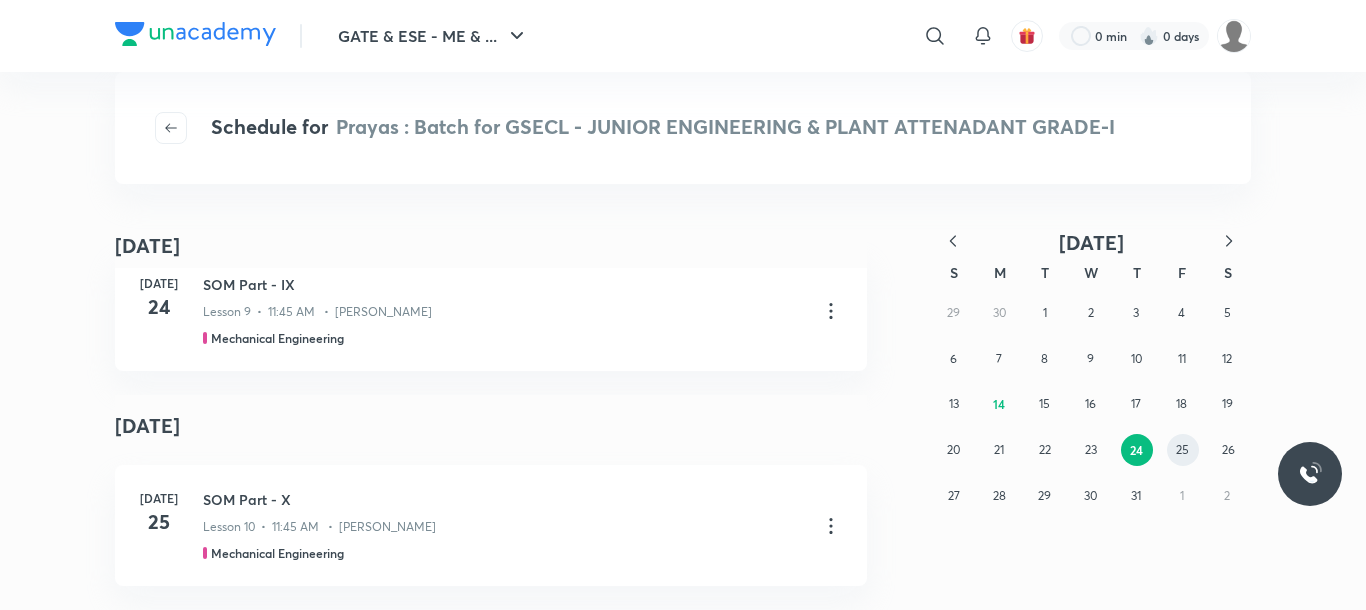 click on "25" at bounding box center [1183, 450] 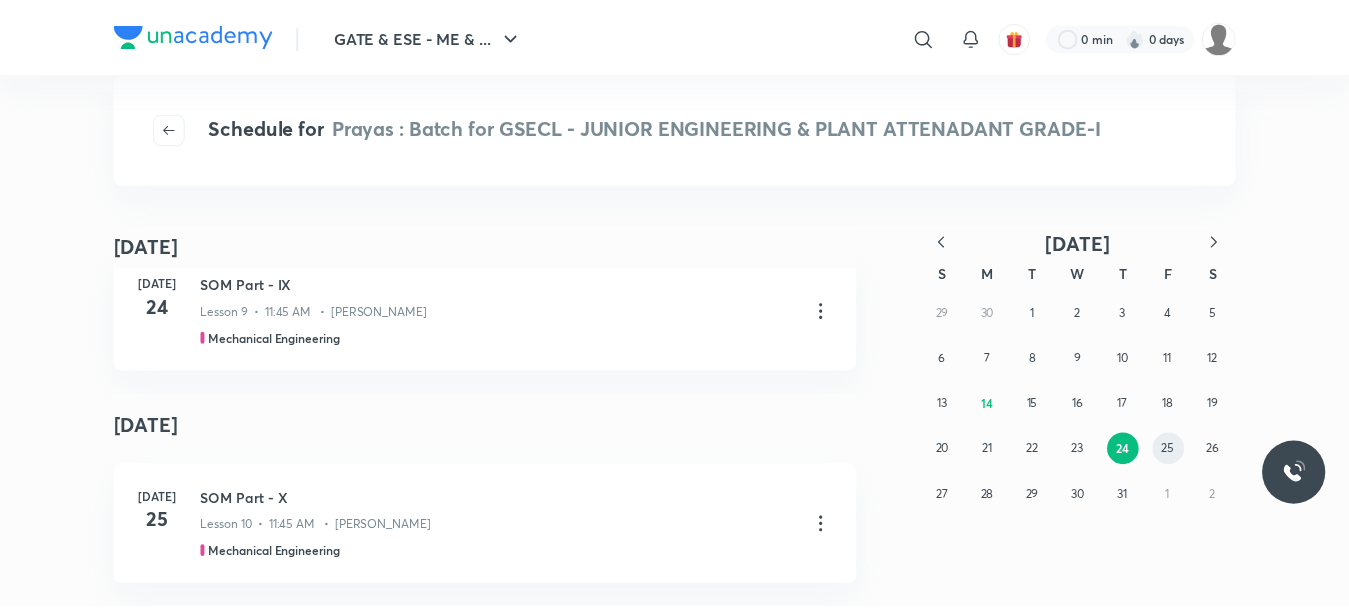 scroll, scrollTop: 0, scrollLeft: 0, axis: both 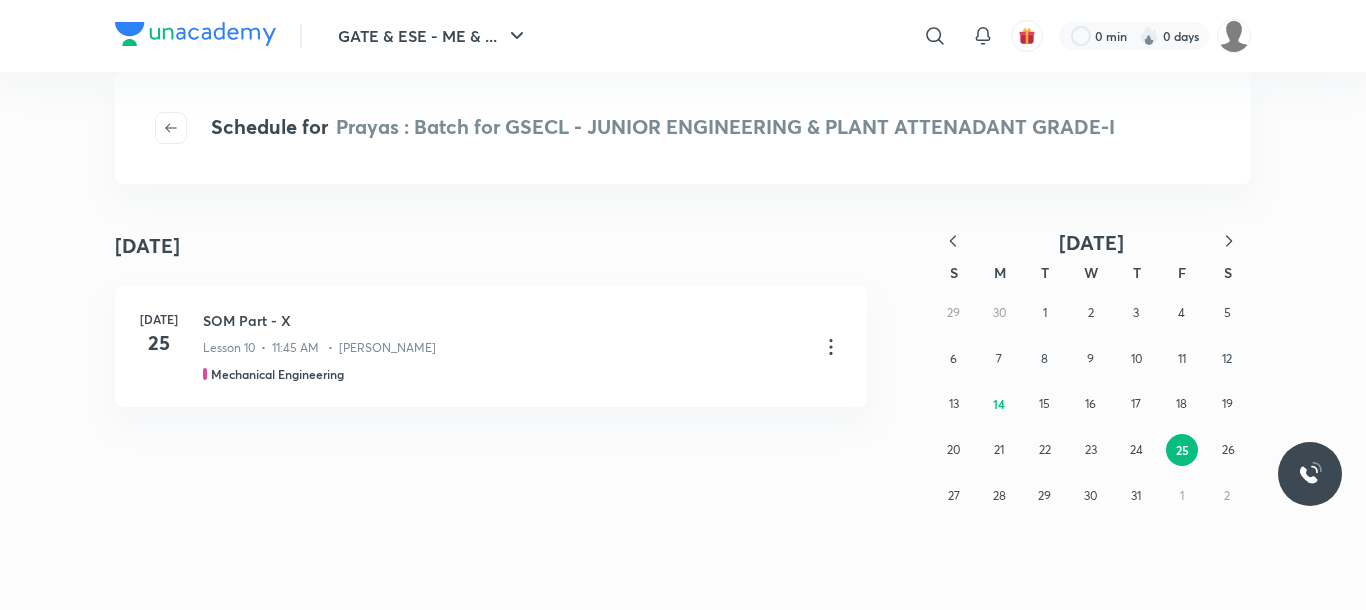 click on "29 30 1 2 3 4 5 6 7 8 9 10 11 12 13 14 15 16 17 18 19 20 21 22 23 24 25 26 27 28 29 30 31 1 2" at bounding box center [1091, 404] 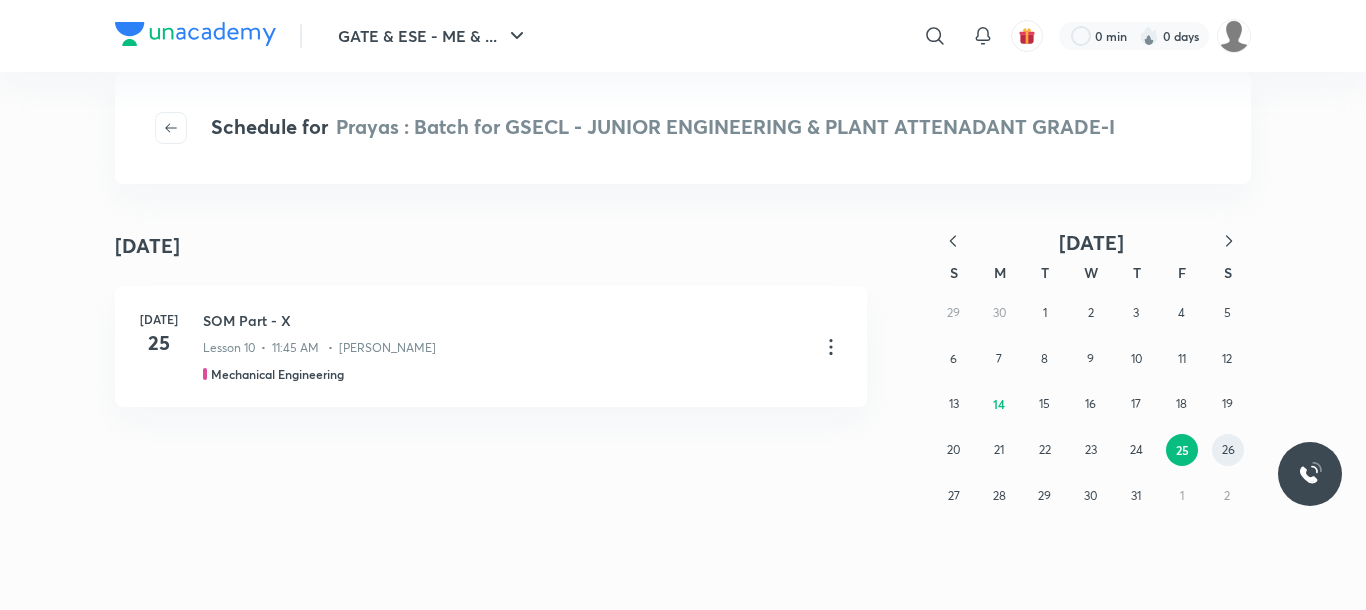 click on "26" at bounding box center [1228, 449] 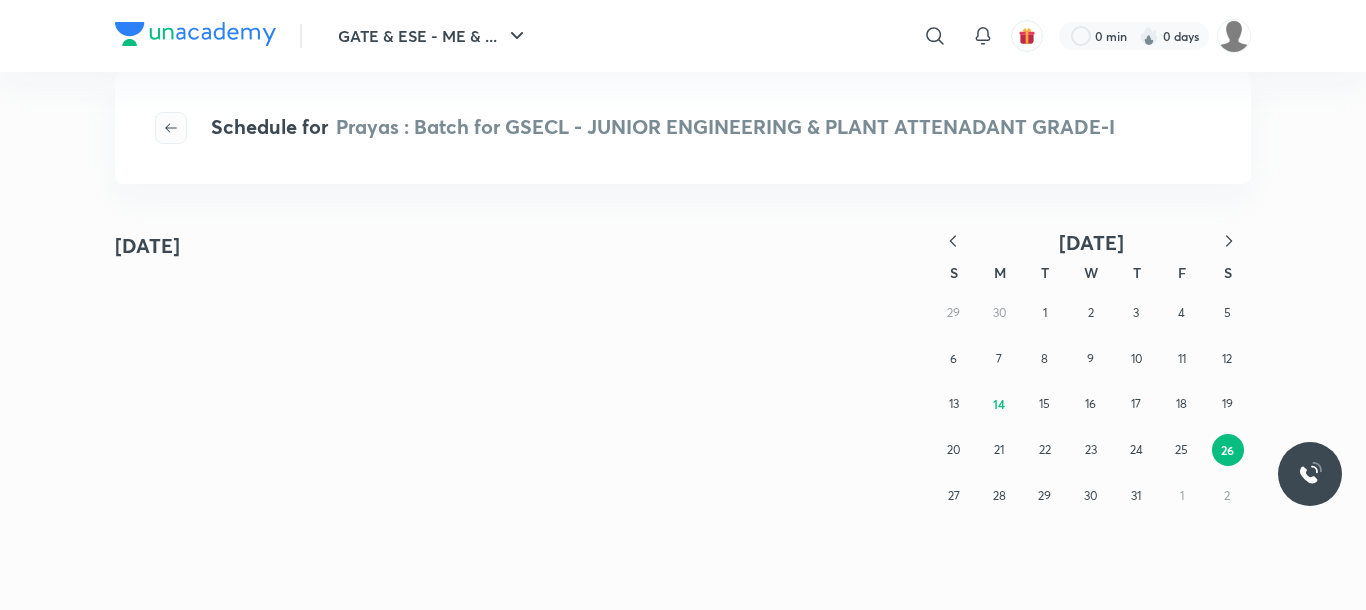 click 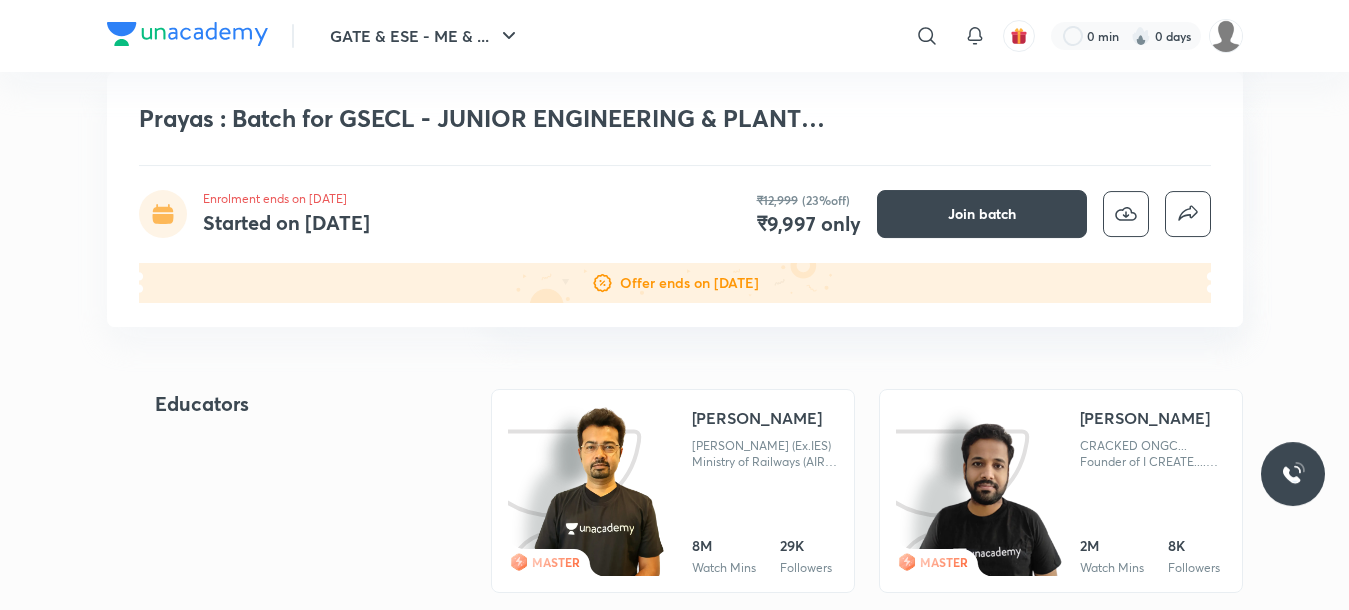 scroll, scrollTop: 1599, scrollLeft: 0, axis: vertical 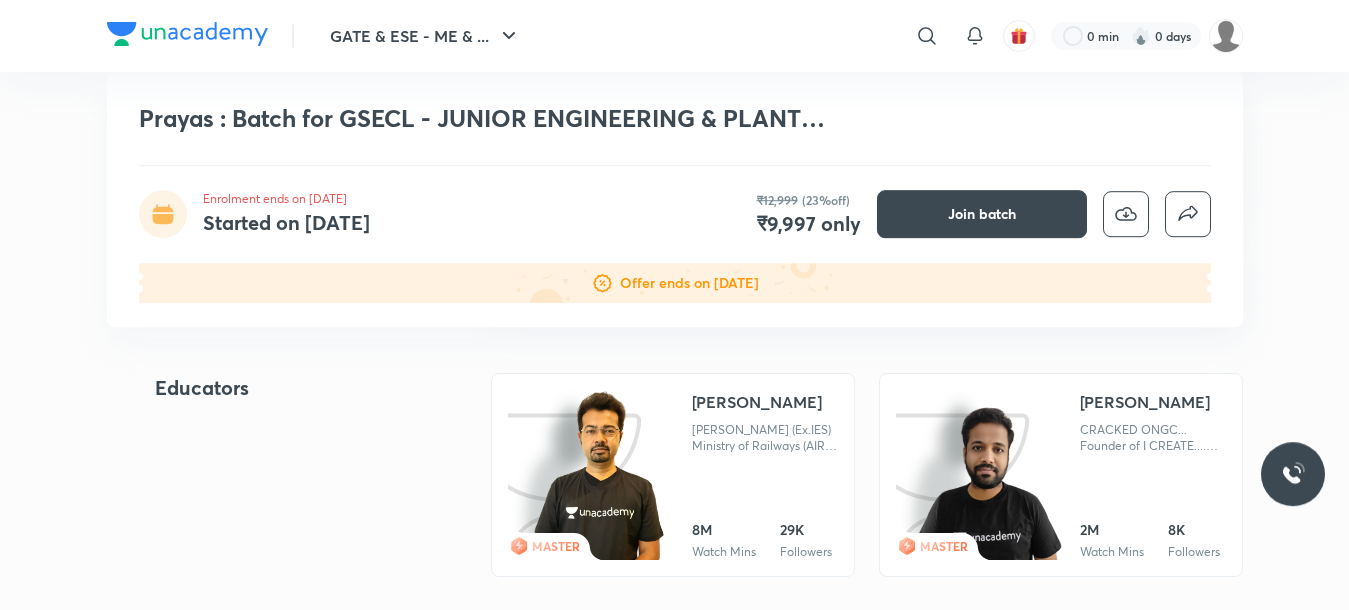 click on "[PERSON_NAME] [PERSON_NAME] (Ex.IES)
Ministry of Railways (AIR-12, General Category)
• Qualified ESE twice
•GATE Topper, IES Topper
•Ex. NTPC
•BARC selected
8M Watch Mins 29K Followers" at bounding box center [765, 475] 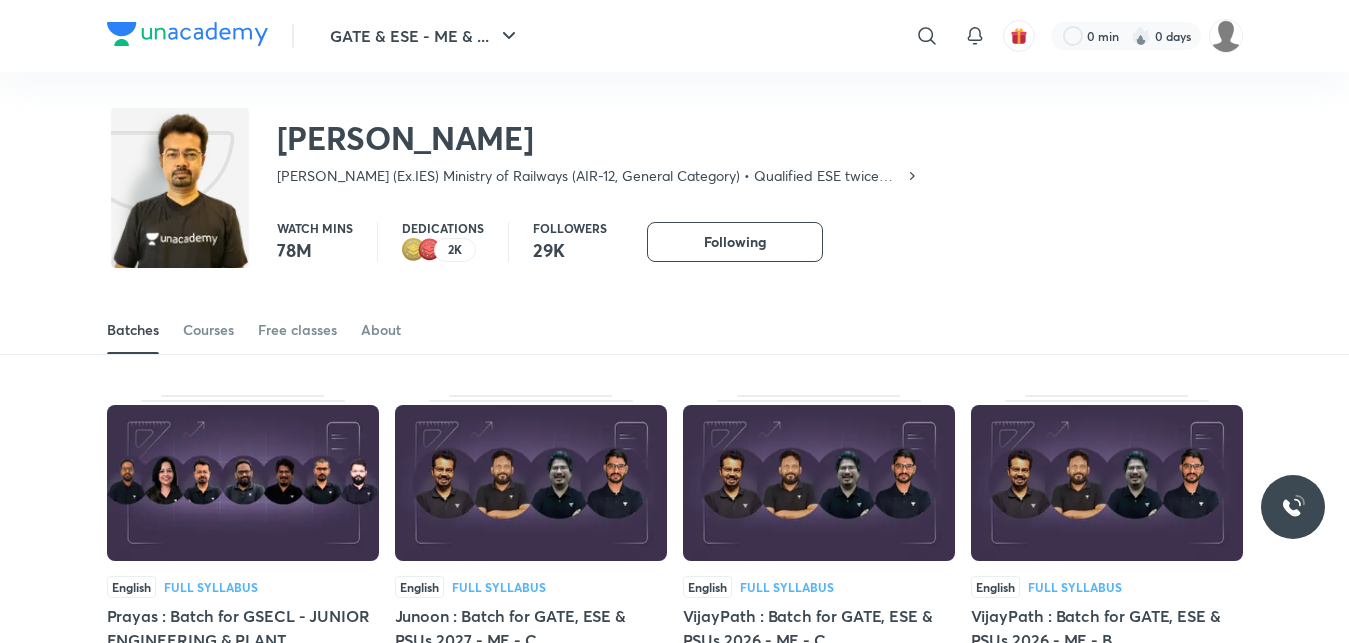 scroll, scrollTop: 0, scrollLeft: 0, axis: both 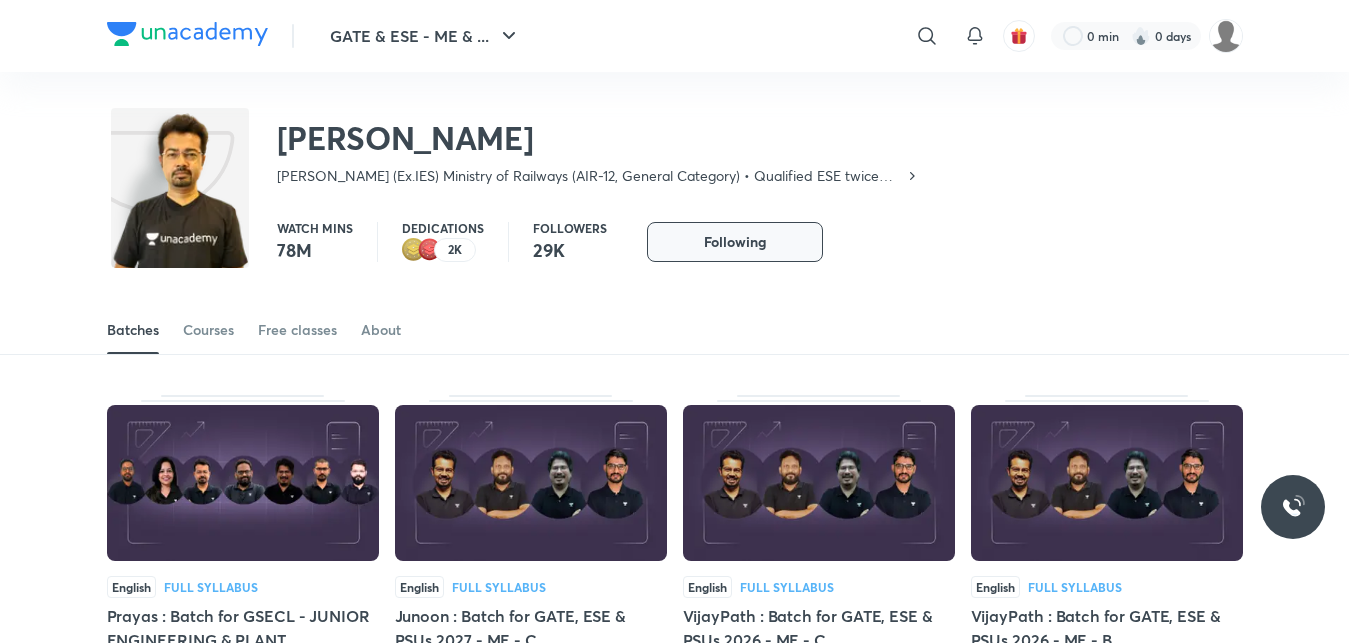 click on "Following" at bounding box center (735, 242) 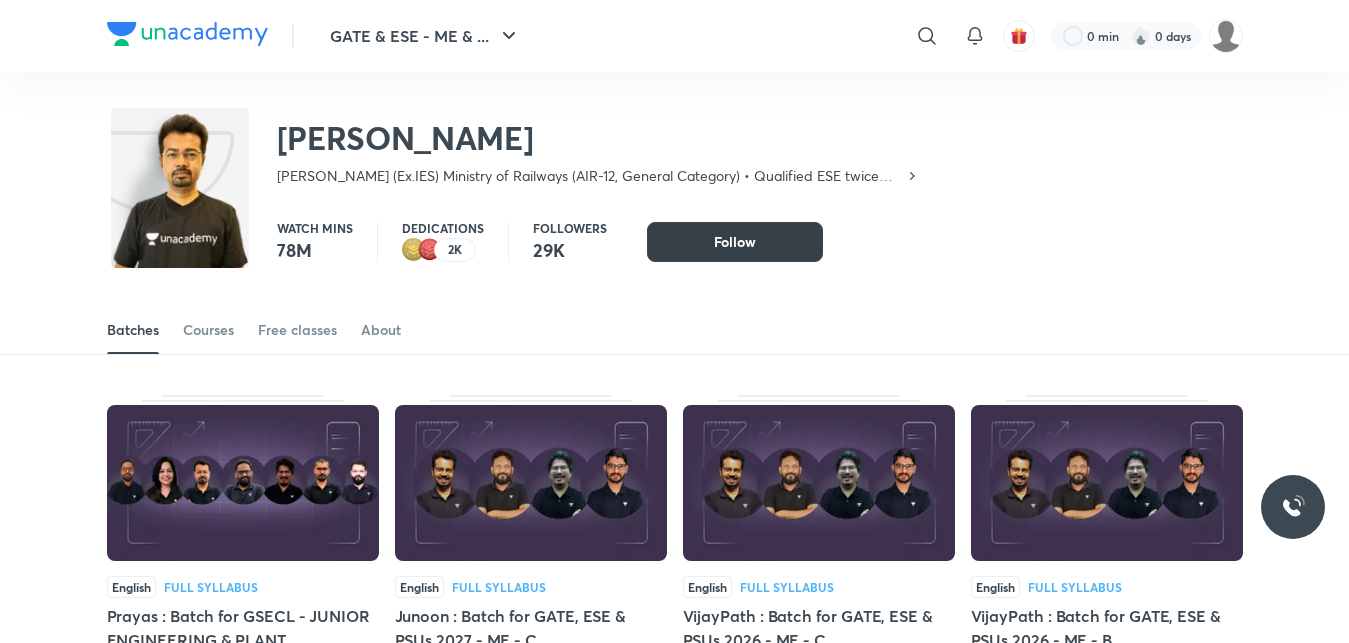 click on "Follow" at bounding box center (735, 242) 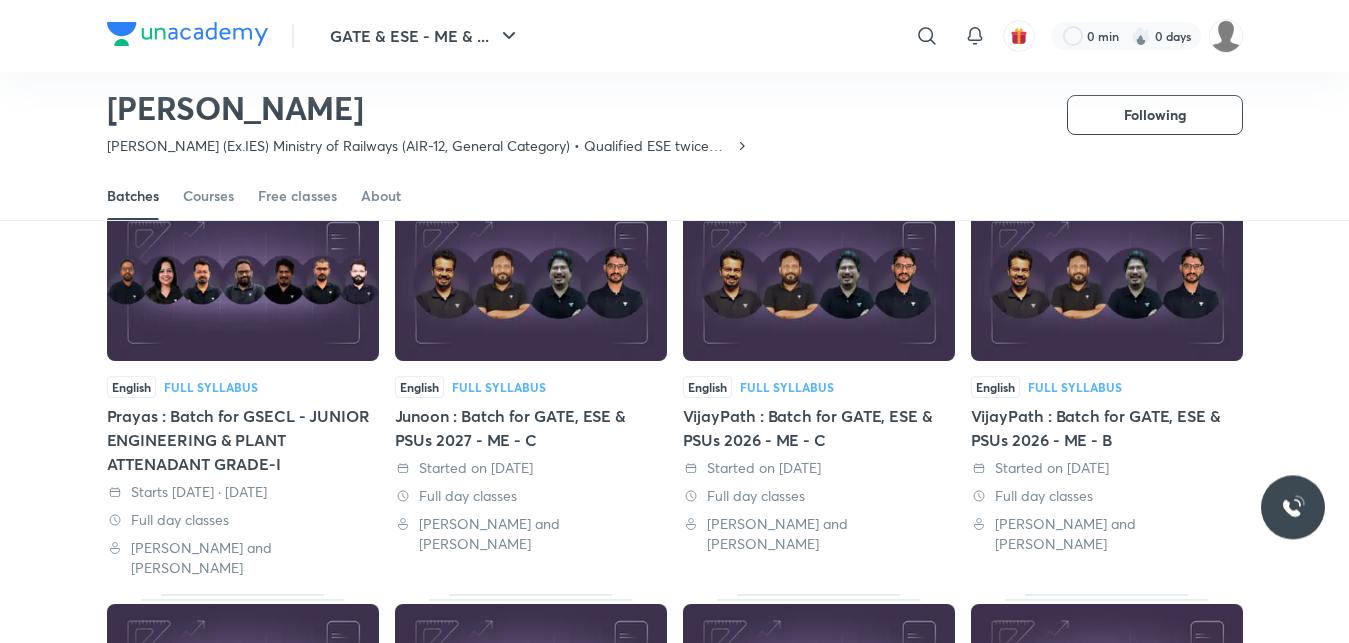 scroll, scrollTop: 133, scrollLeft: 0, axis: vertical 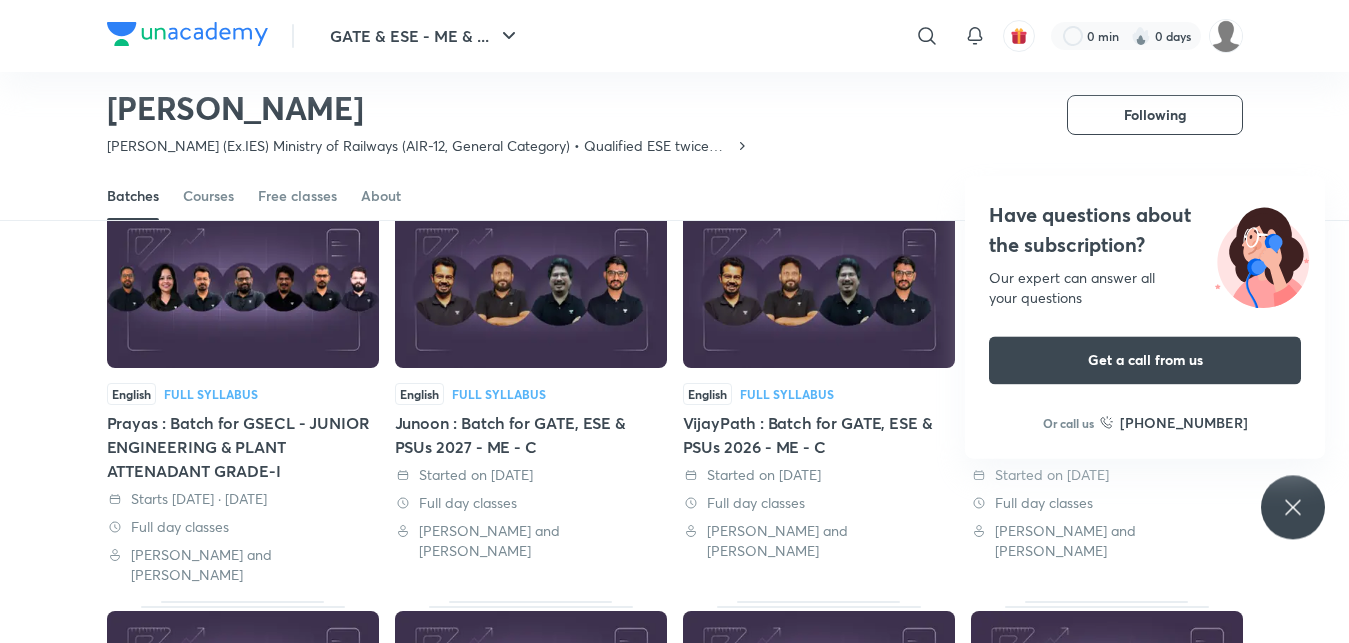 click at bounding box center [243, 290] 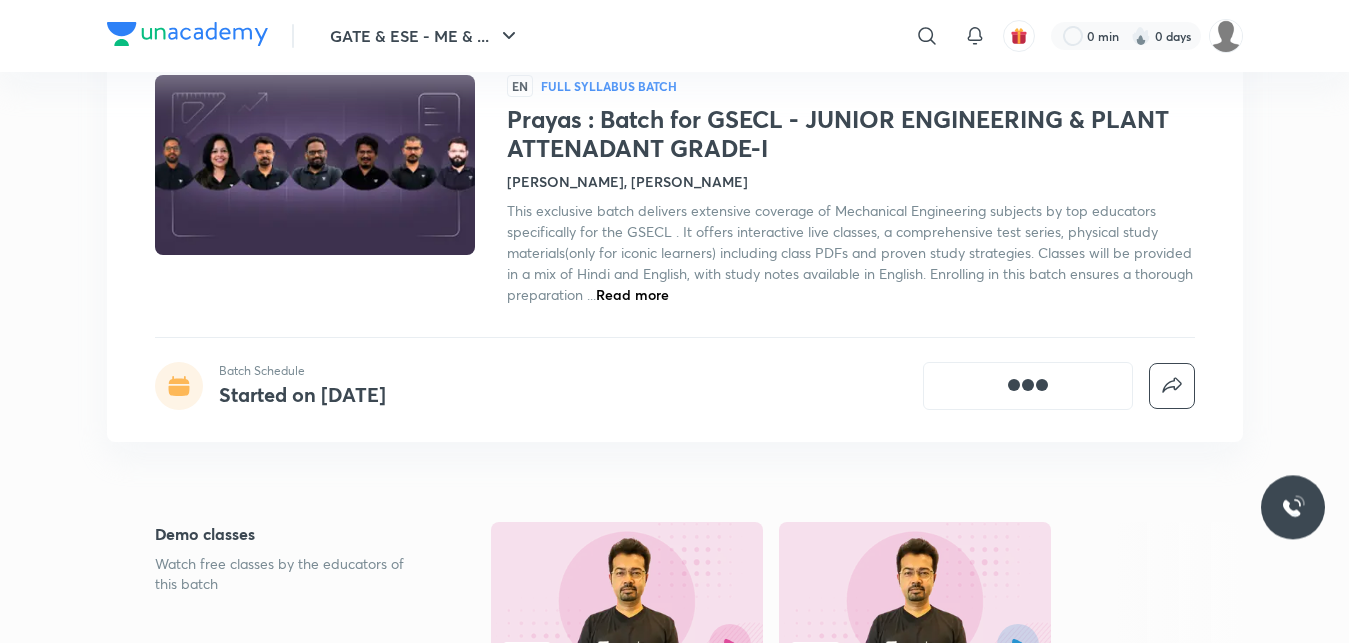 scroll, scrollTop: 0, scrollLeft: 0, axis: both 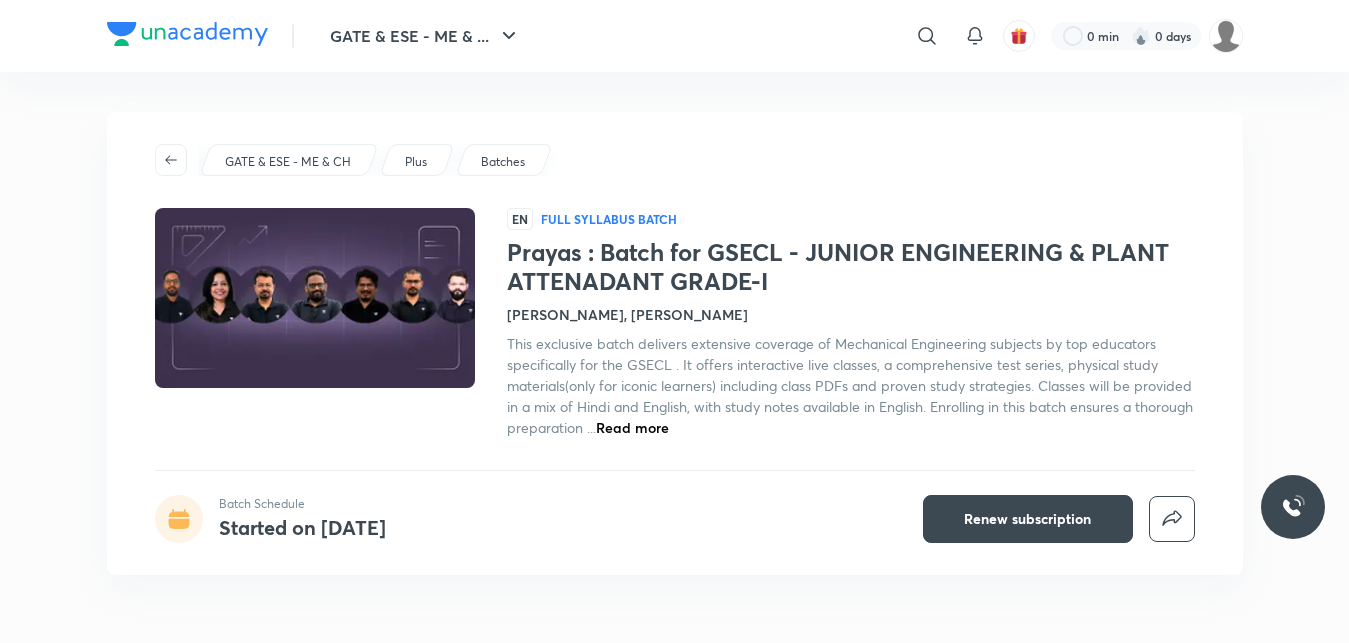 click on "Read more" at bounding box center [632, 427] 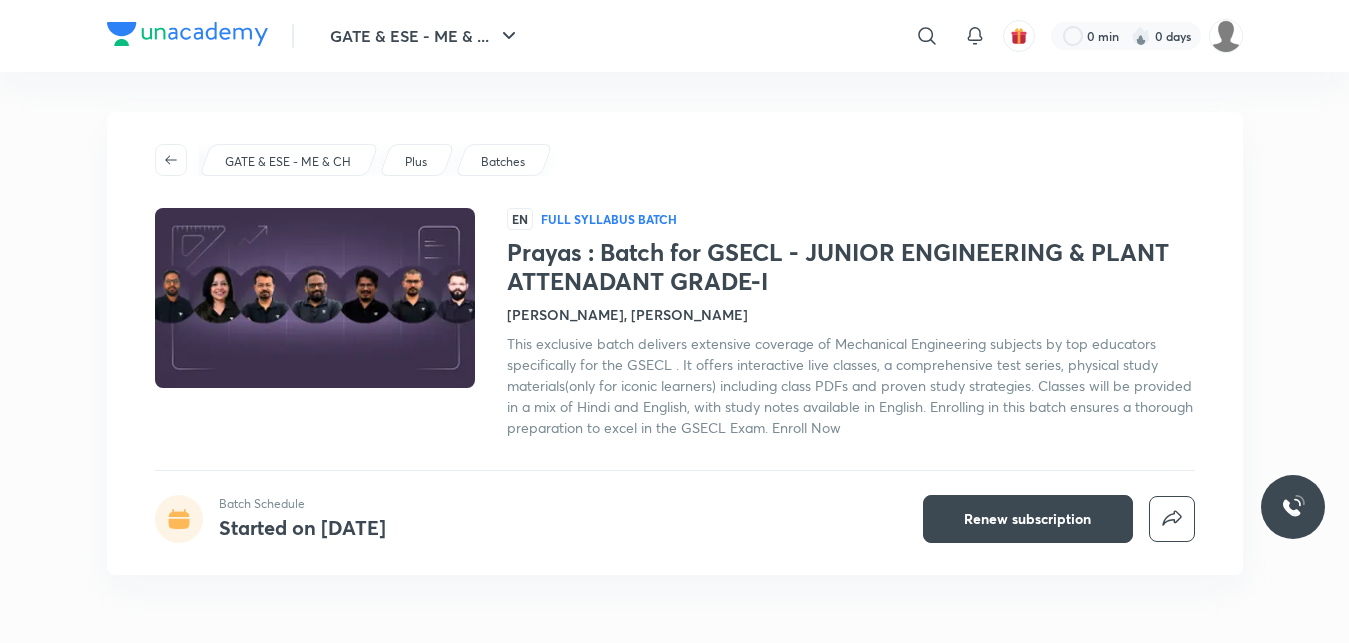 click at bounding box center [314, 298] 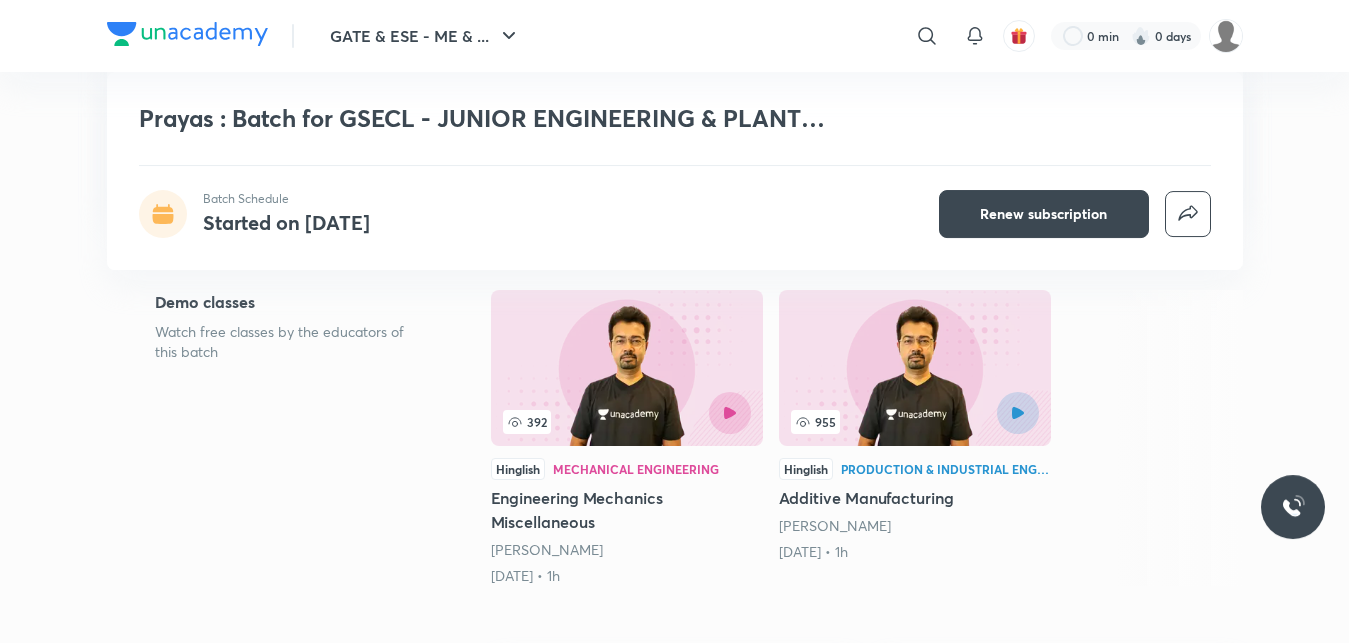 scroll, scrollTop: 0, scrollLeft: 0, axis: both 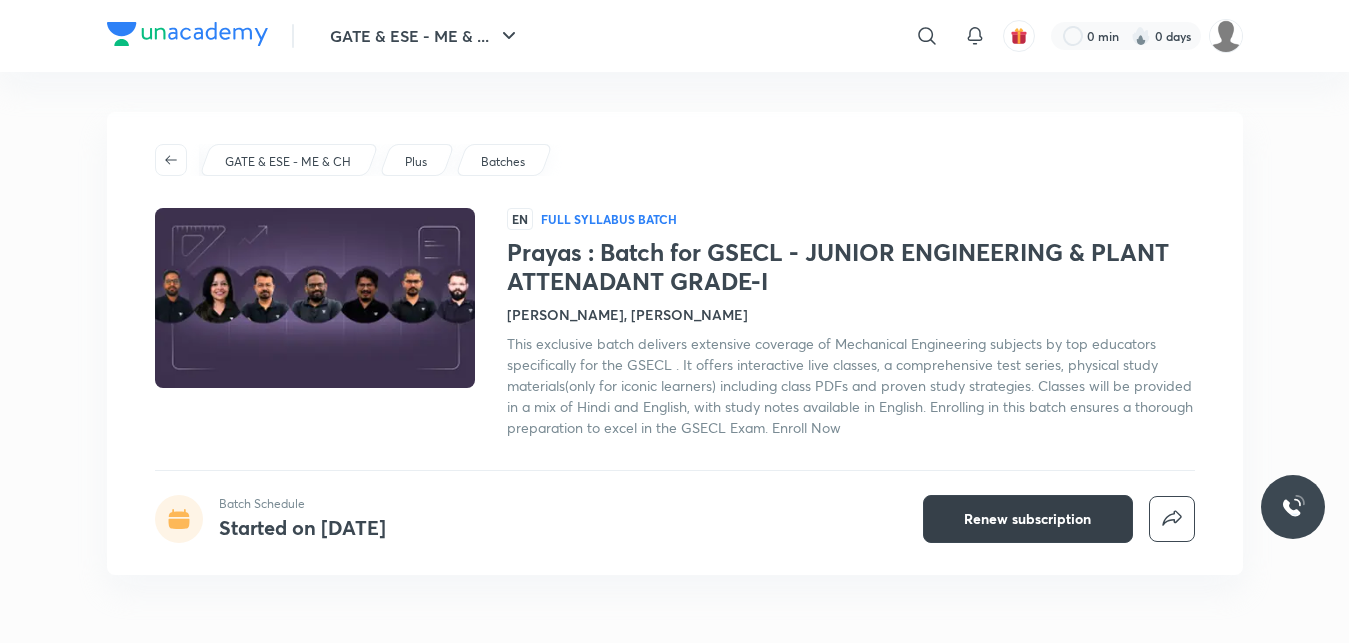 click on "Renew subscription" at bounding box center (1028, 519) 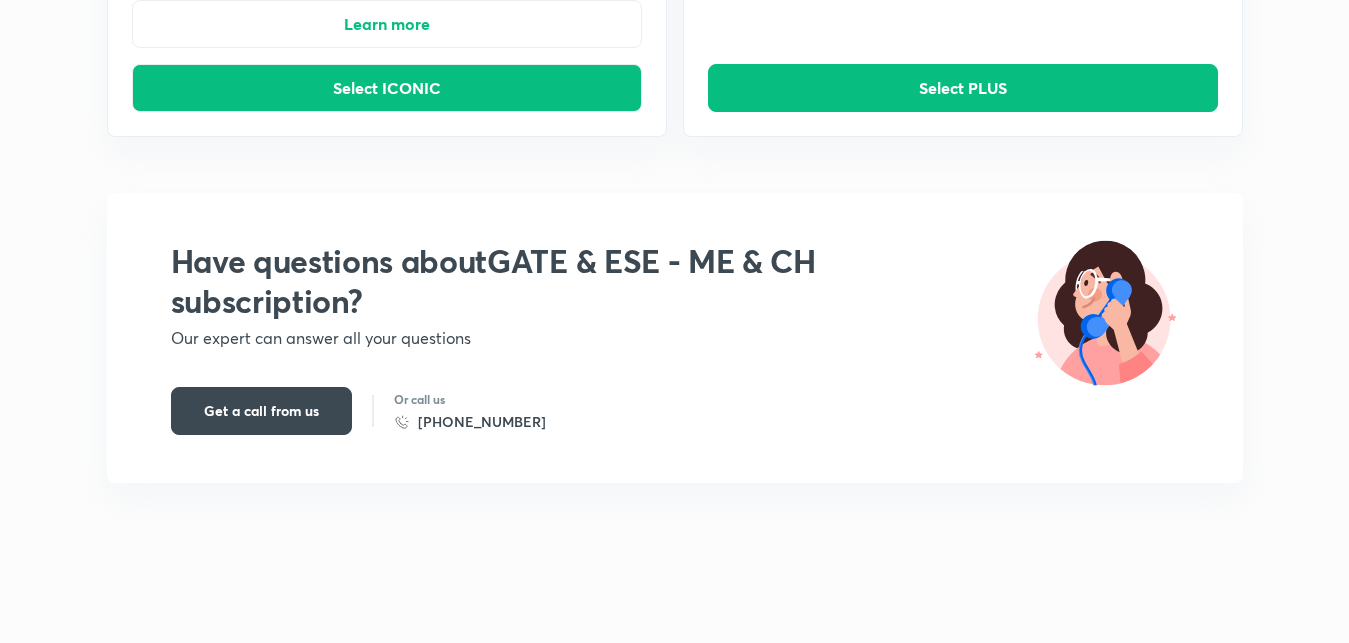 scroll, scrollTop: 0, scrollLeft: 0, axis: both 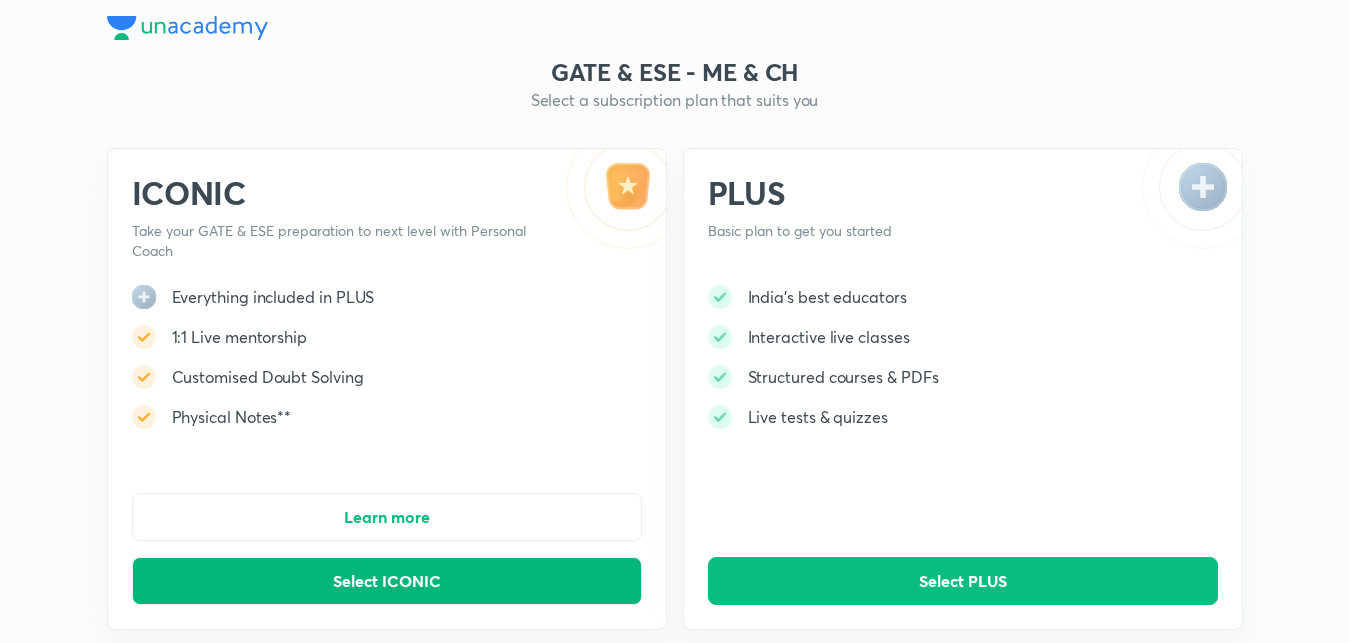click on "Select ICONIC" at bounding box center (387, 581) 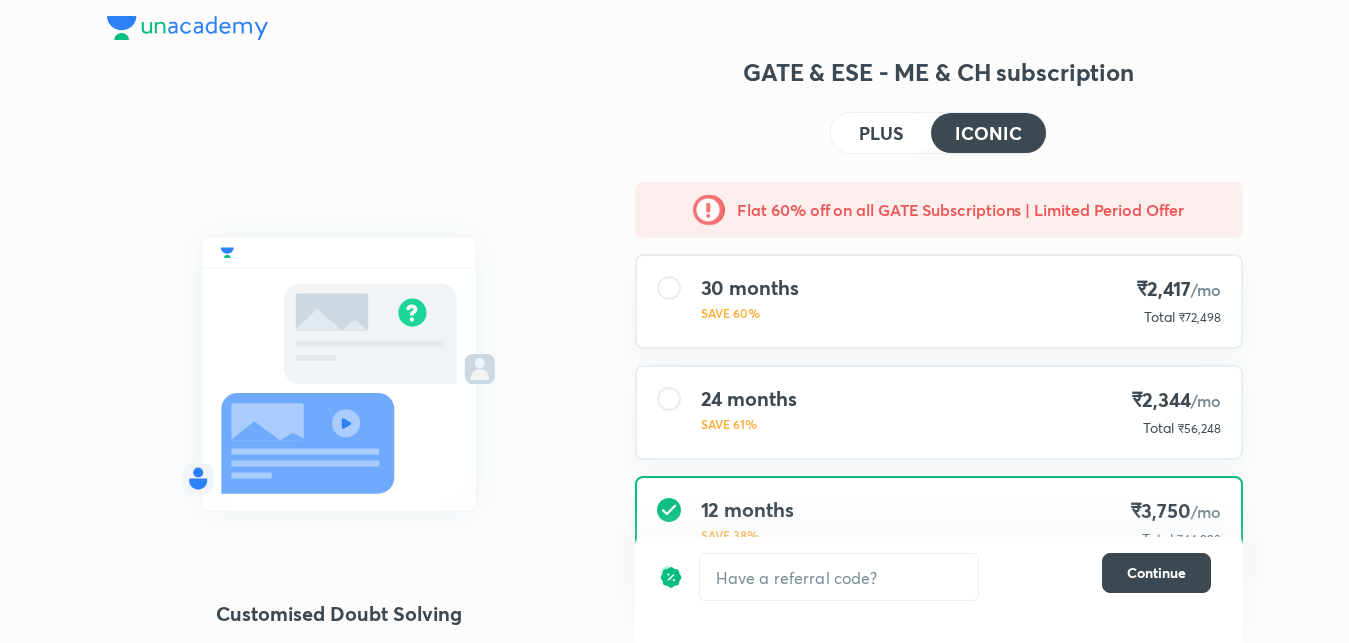scroll, scrollTop: 165, scrollLeft: 0, axis: vertical 